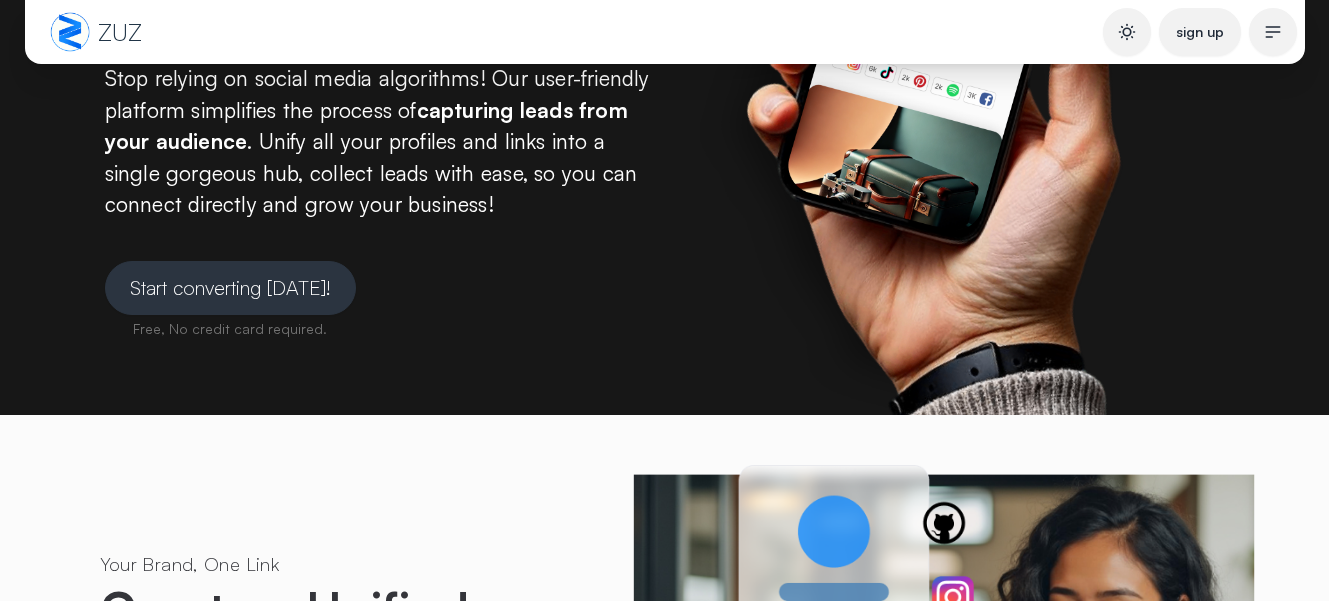 scroll, scrollTop: 0, scrollLeft: 0, axis: both 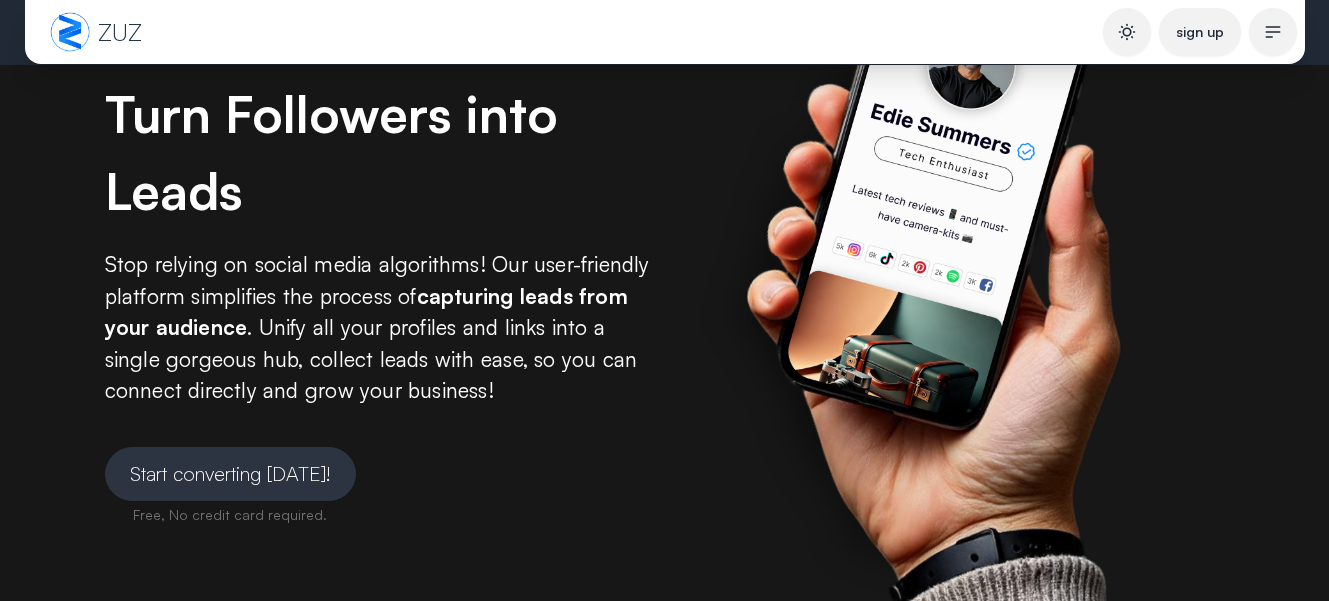 click on "Start converting [DATE]!" at bounding box center [230, 474] 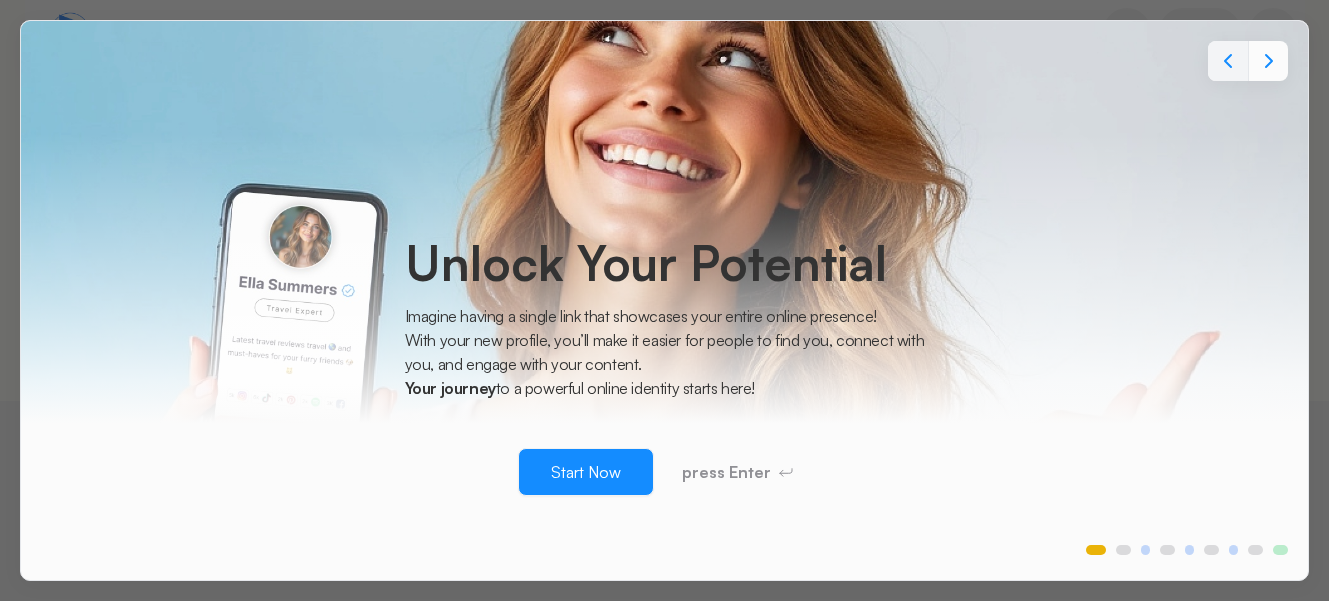 scroll, scrollTop: 10, scrollLeft: 0, axis: vertical 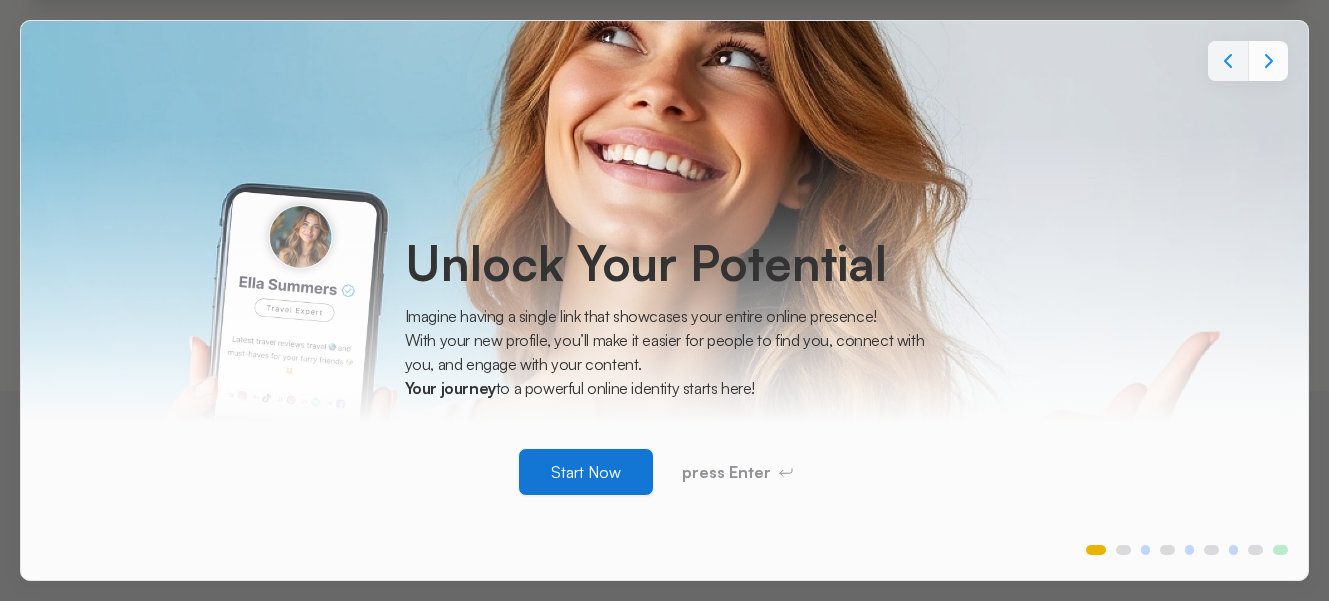 click on "Start Now" at bounding box center [586, 472] 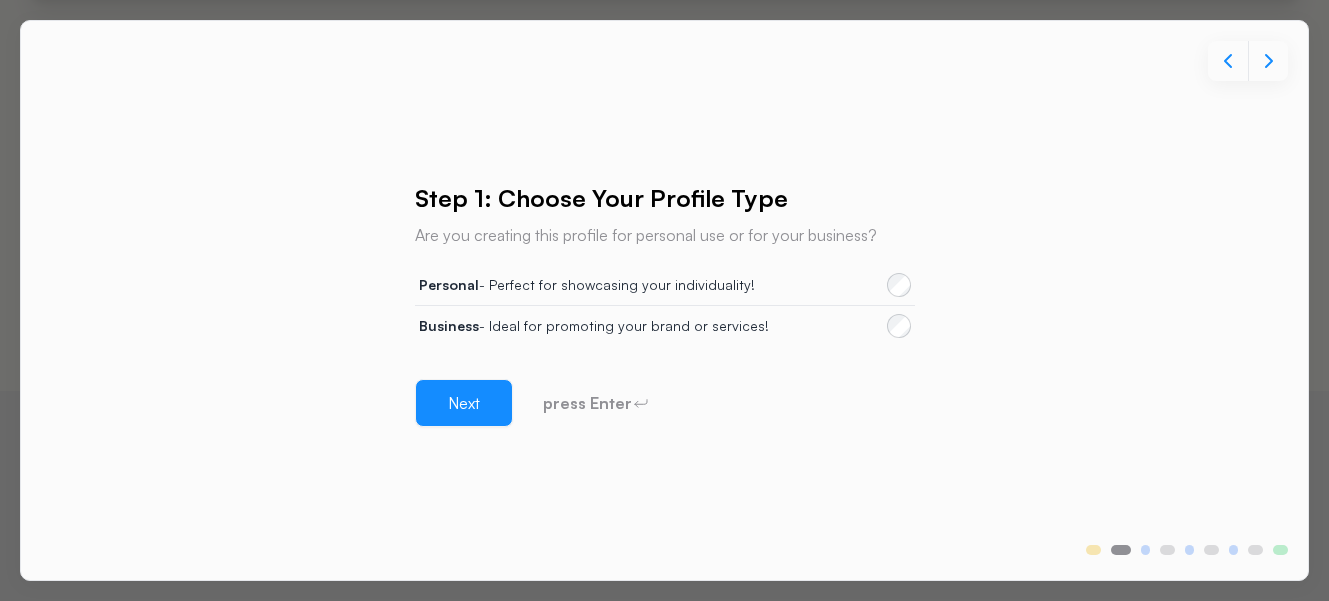 click on "Business  - Ideal for promoting your brand or services!" at bounding box center (594, 326) 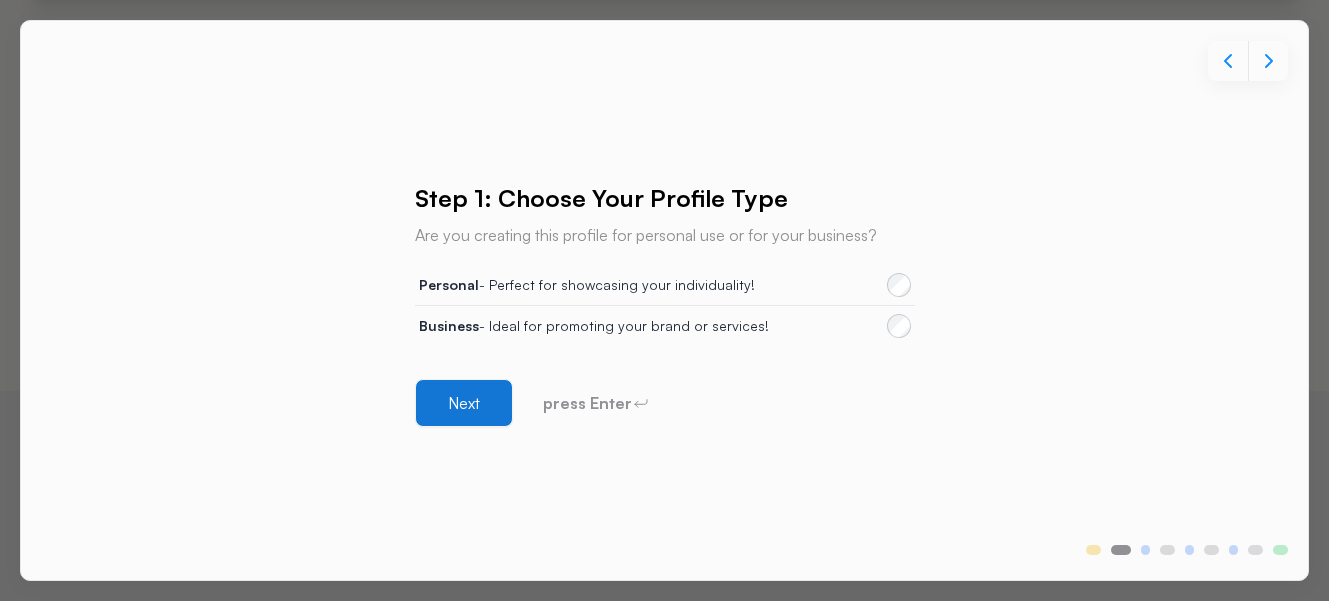 click on "Next" at bounding box center (464, 403) 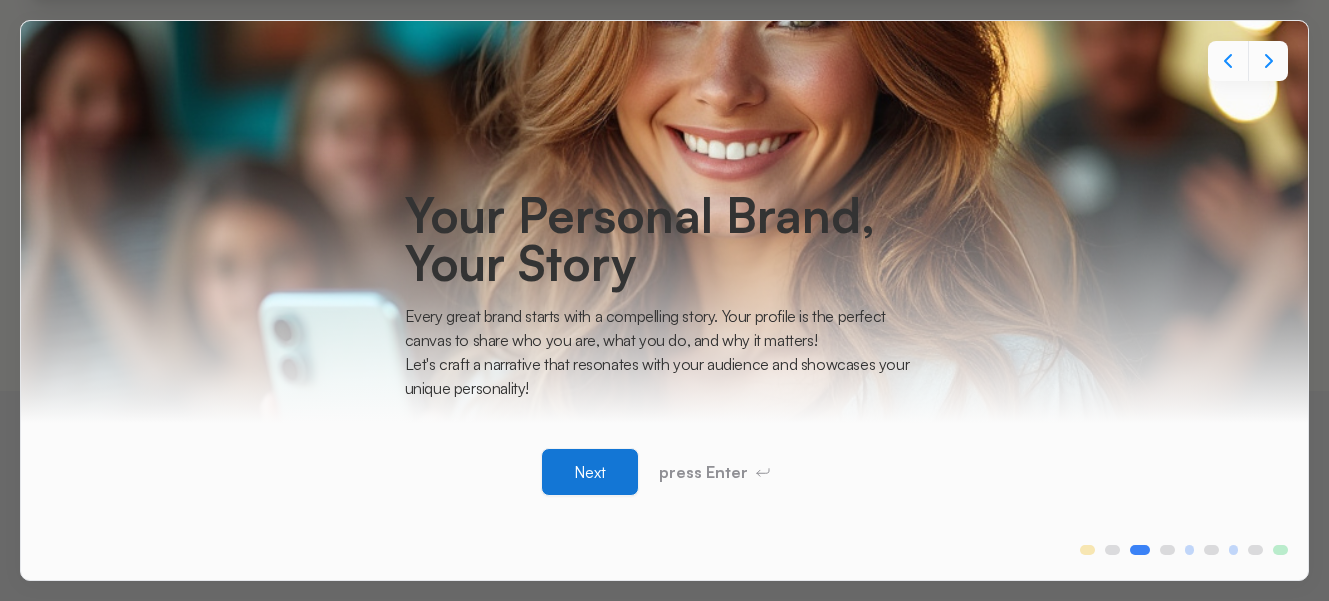 click on "Next" at bounding box center (590, 472) 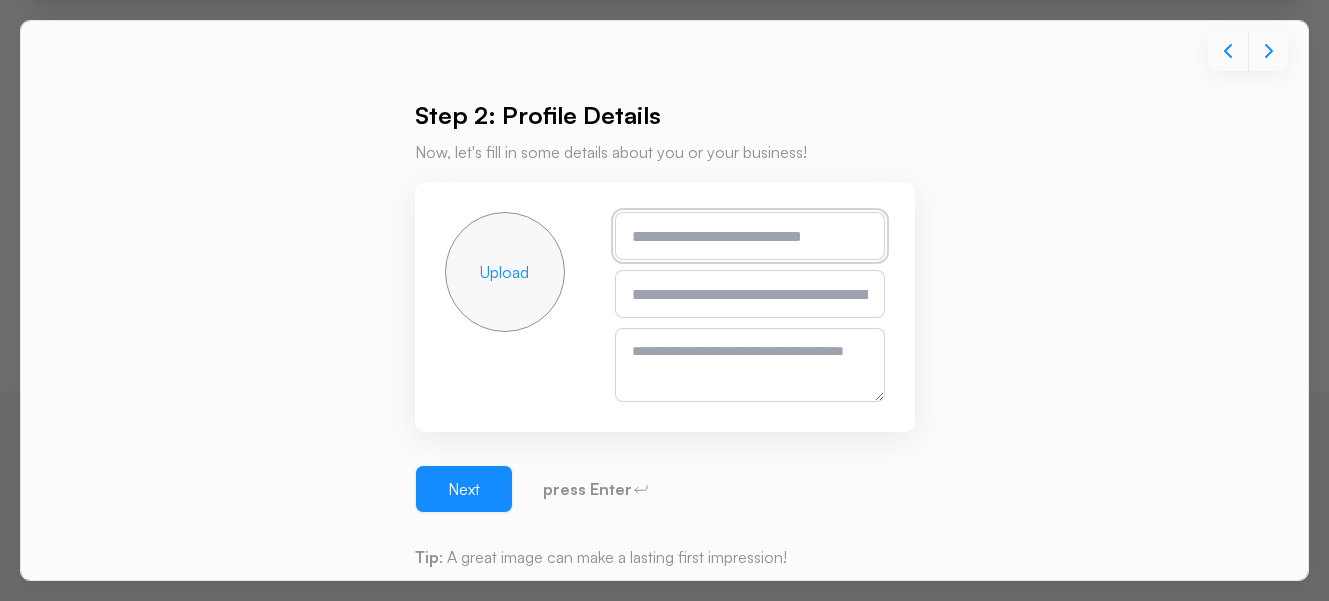 click at bounding box center [750, 236] 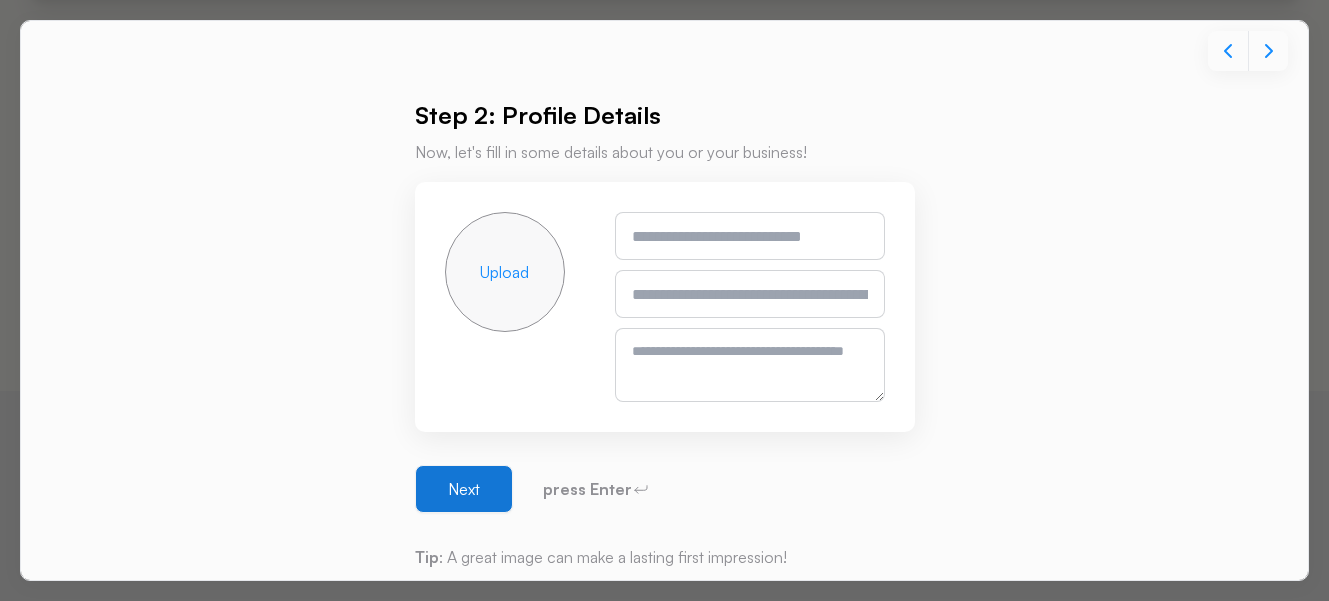 click on "Next" at bounding box center [464, 489] 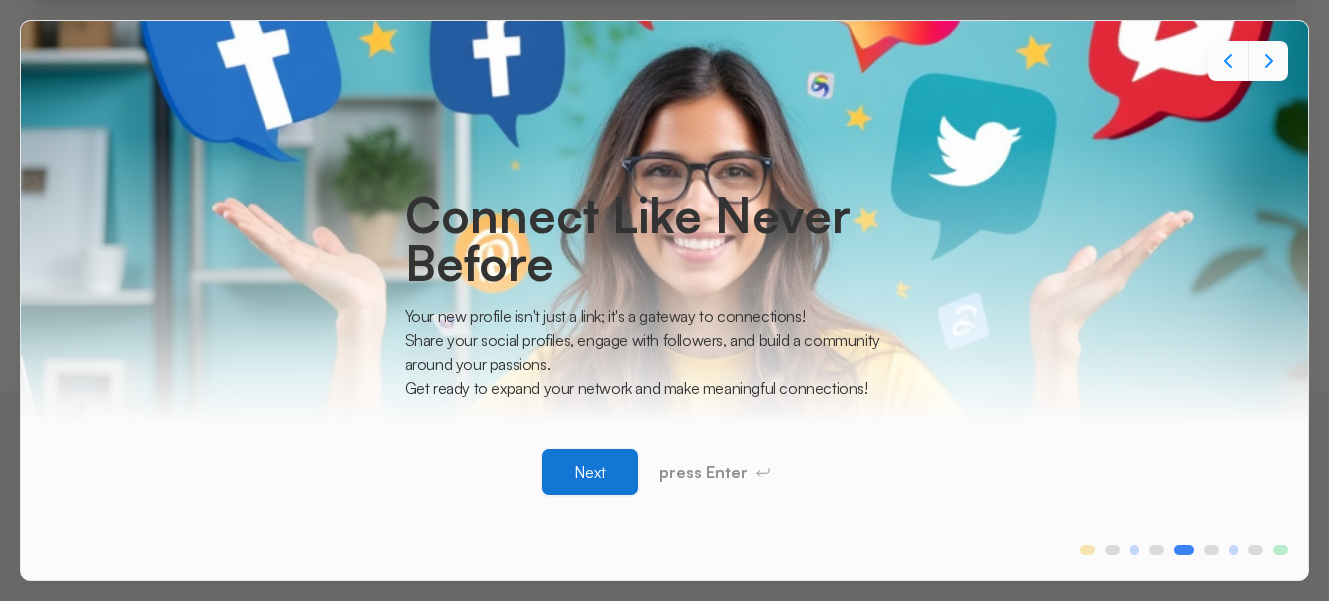click on "Next" at bounding box center [590, 472] 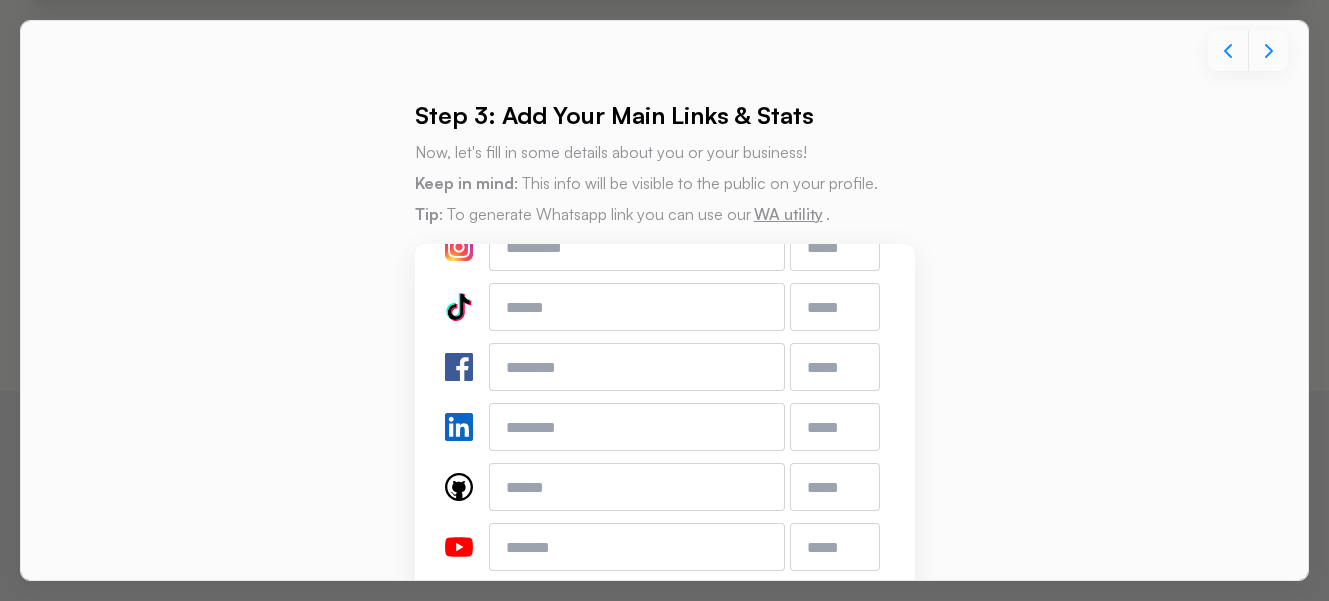 scroll, scrollTop: 310, scrollLeft: 0, axis: vertical 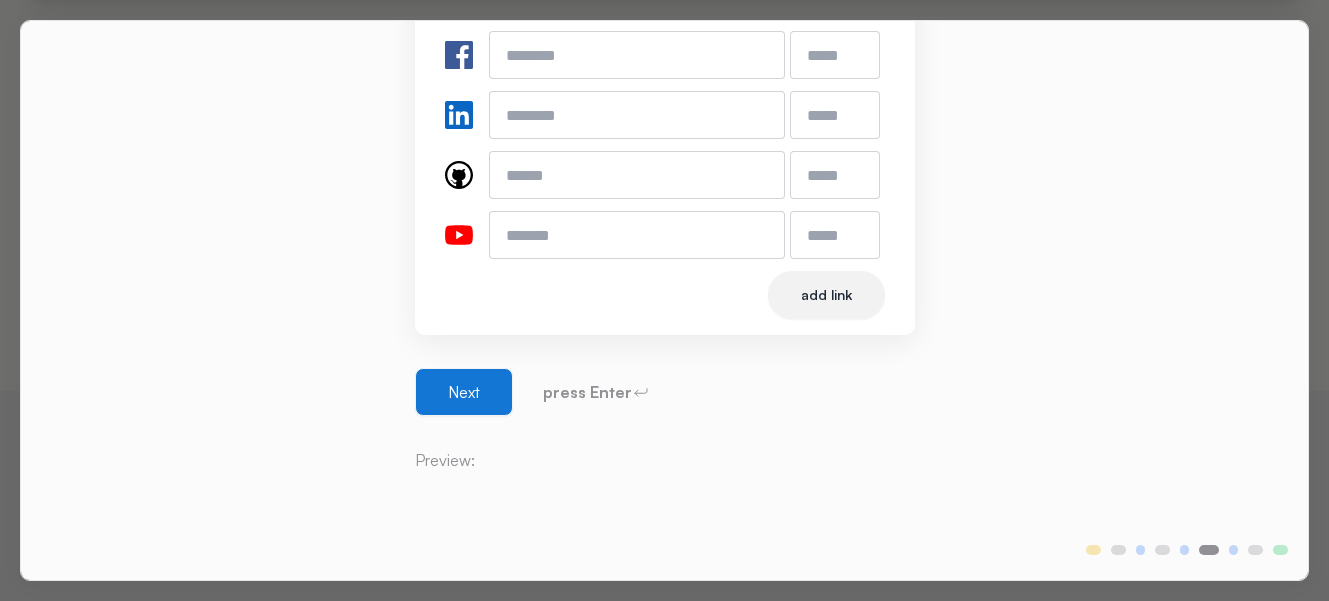 click on "Next" at bounding box center (464, 392) 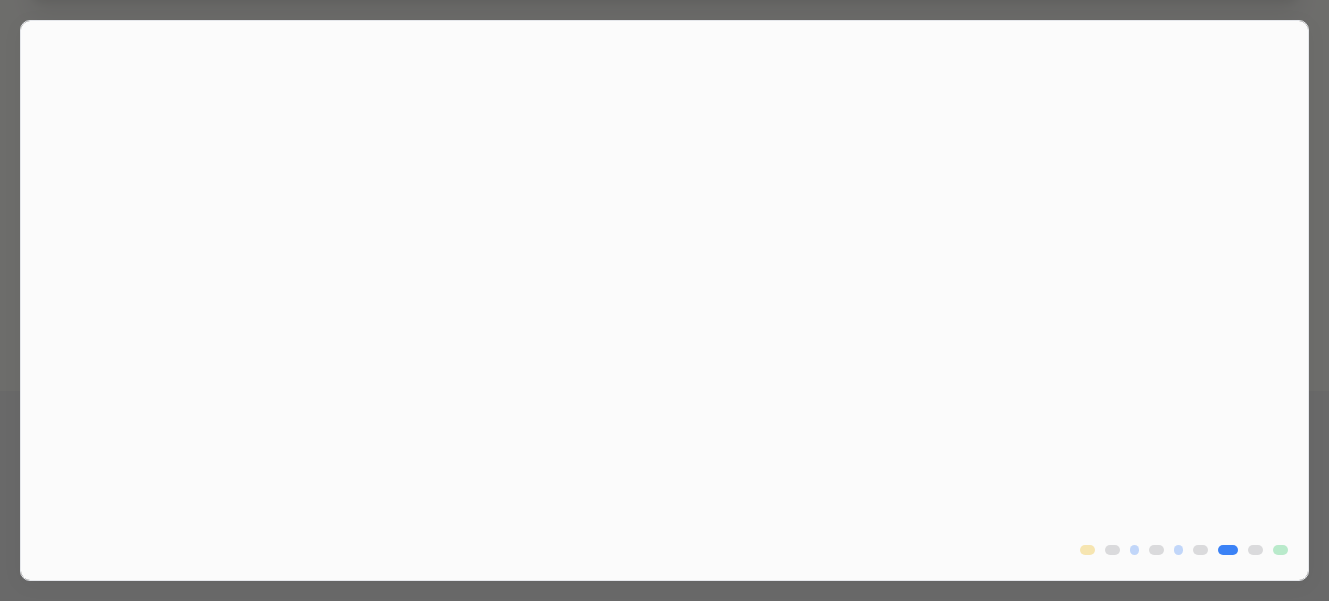 scroll, scrollTop: 0, scrollLeft: 0, axis: both 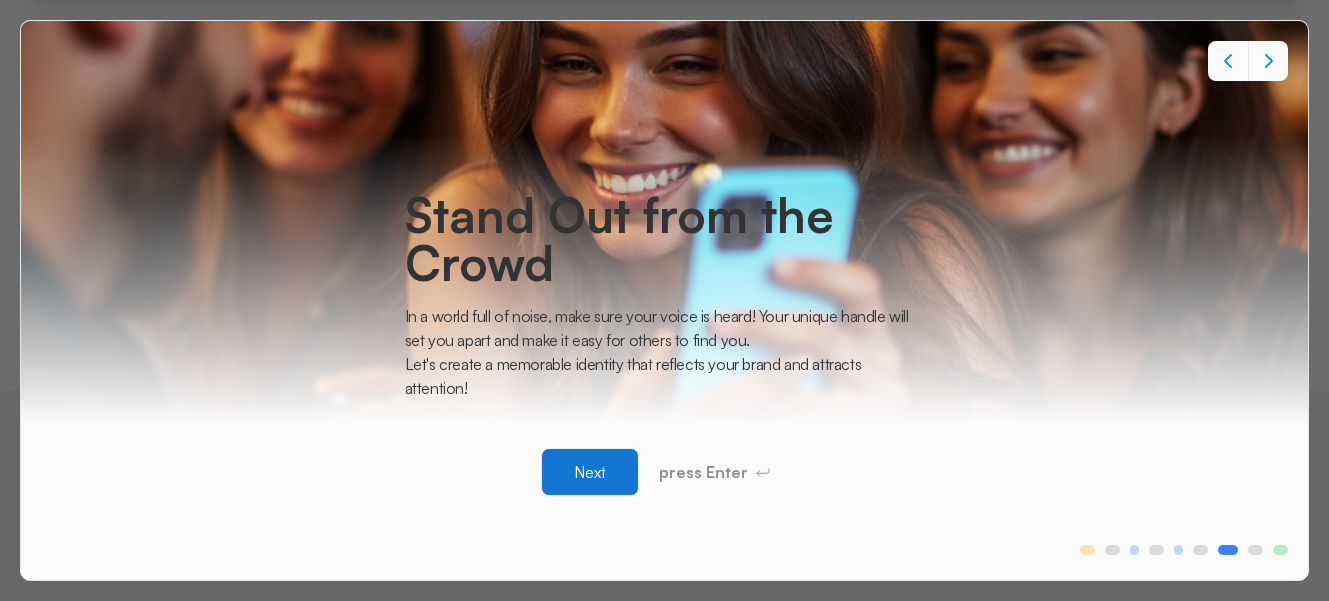 click on "Next" at bounding box center (590, 472) 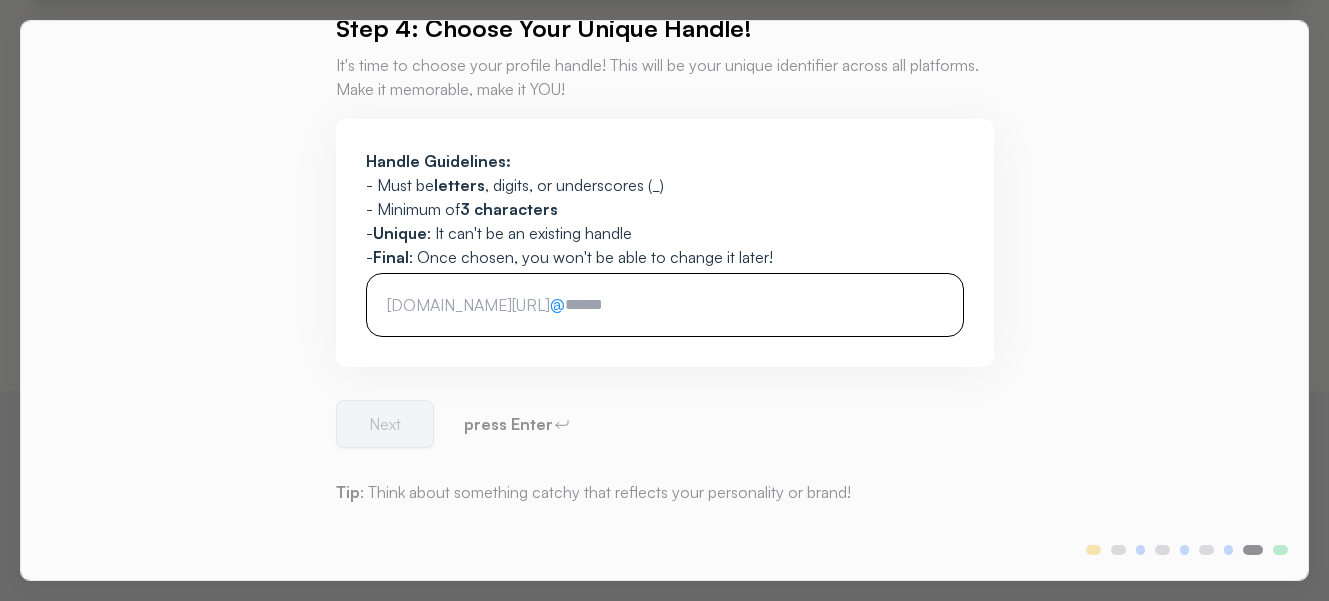 click on "Next press Enter" at bounding box center [665, 423] 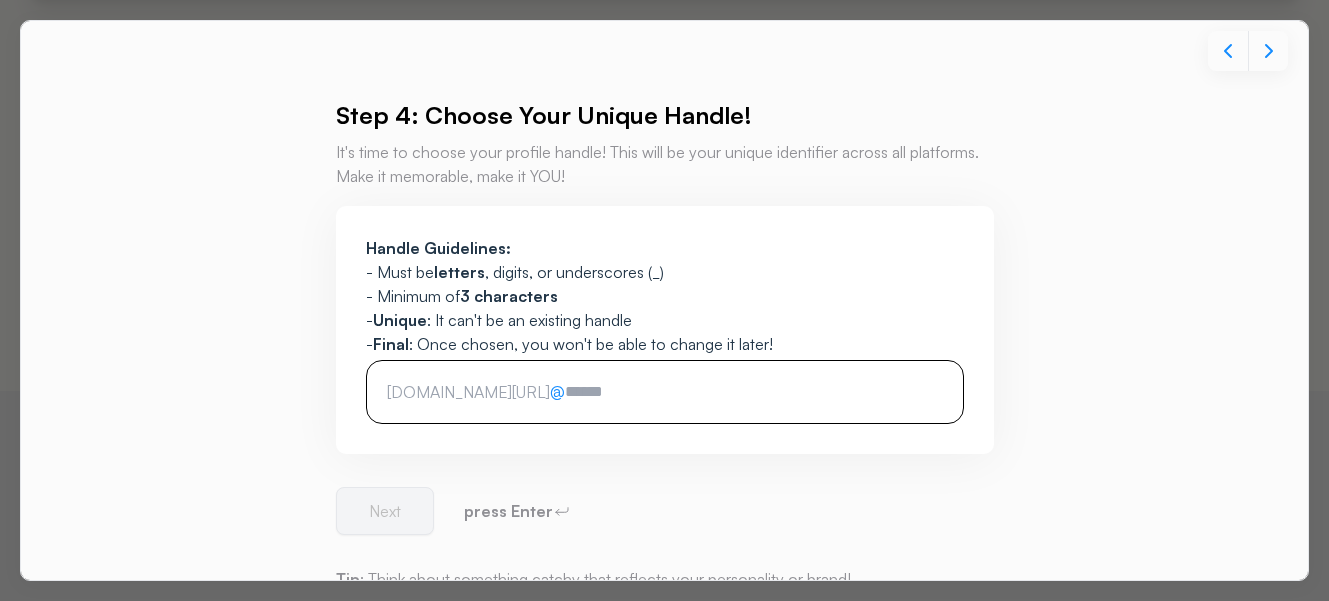 scroll, scrollTop: 0, scrollLeft: 0, axis: both 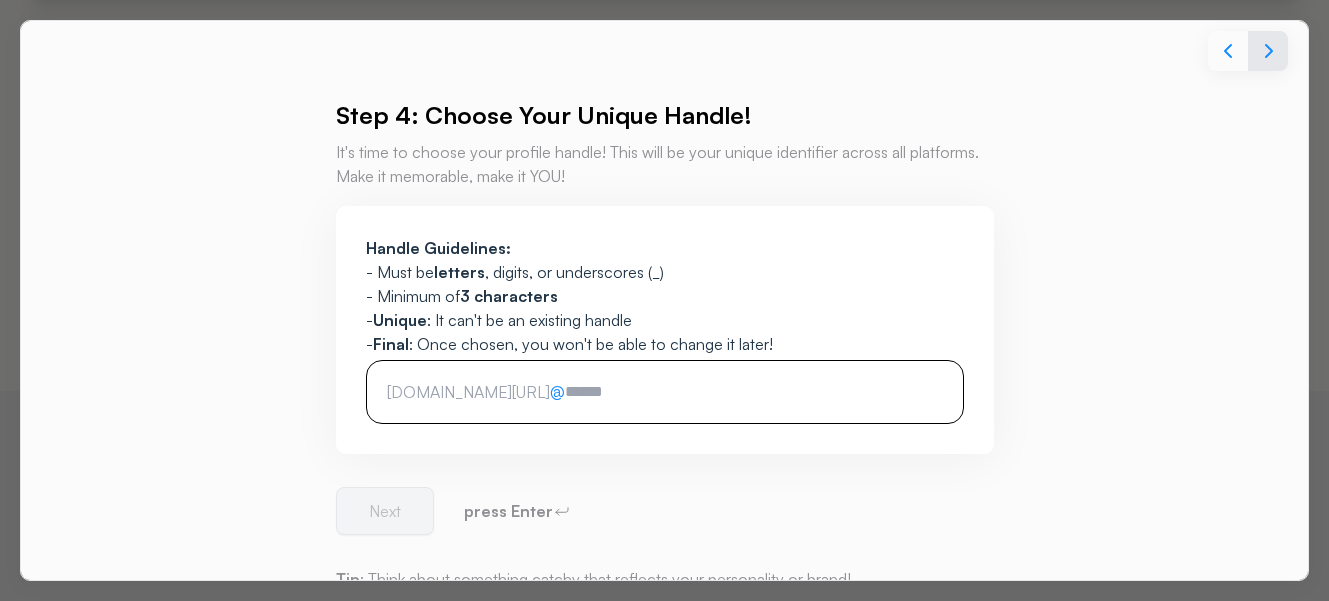 click at bounding box center (1268, 51) 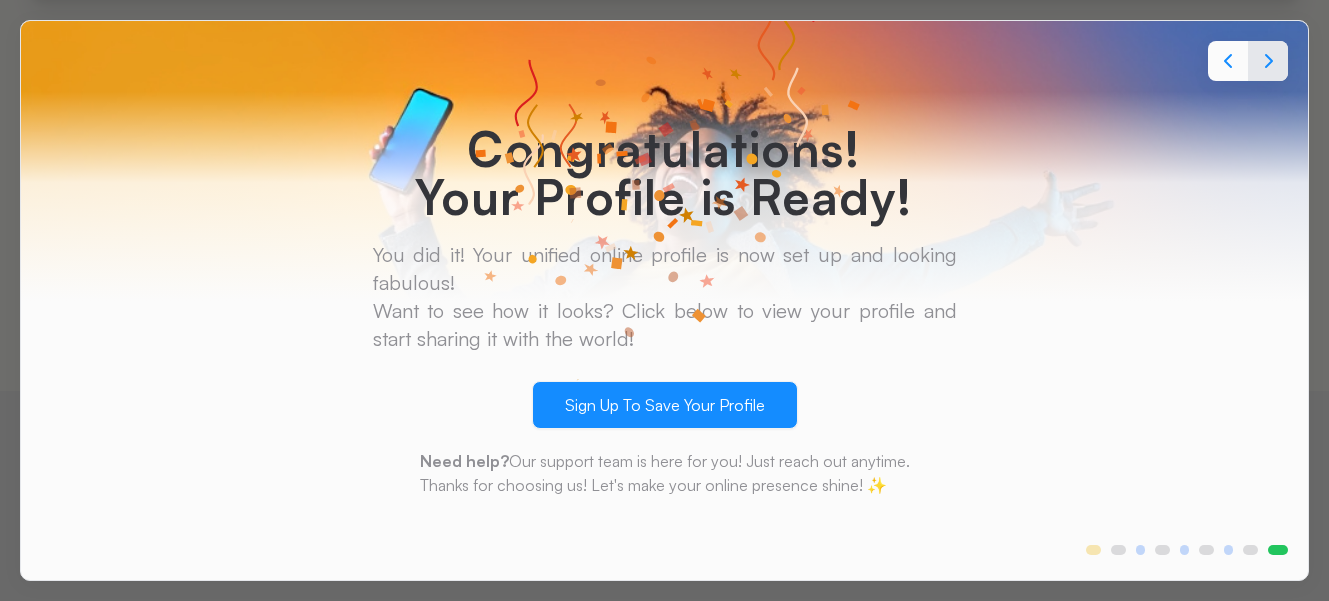 click at bounding box center (1248, 61) 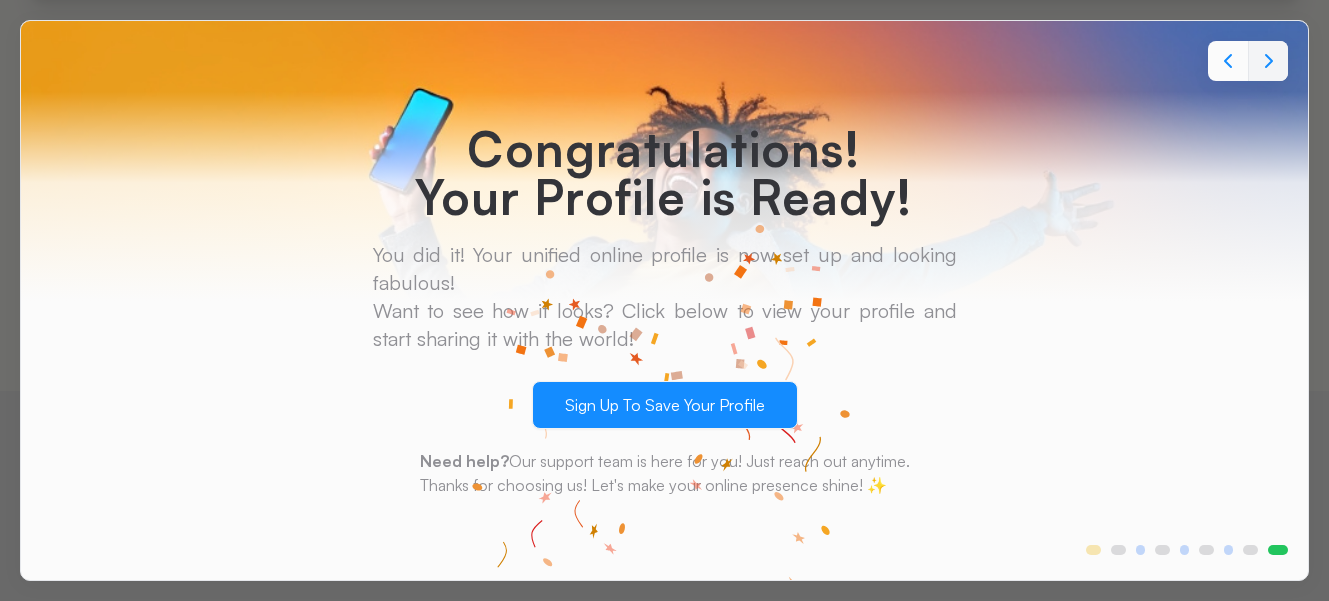 click at bounding box center (1248, 61) 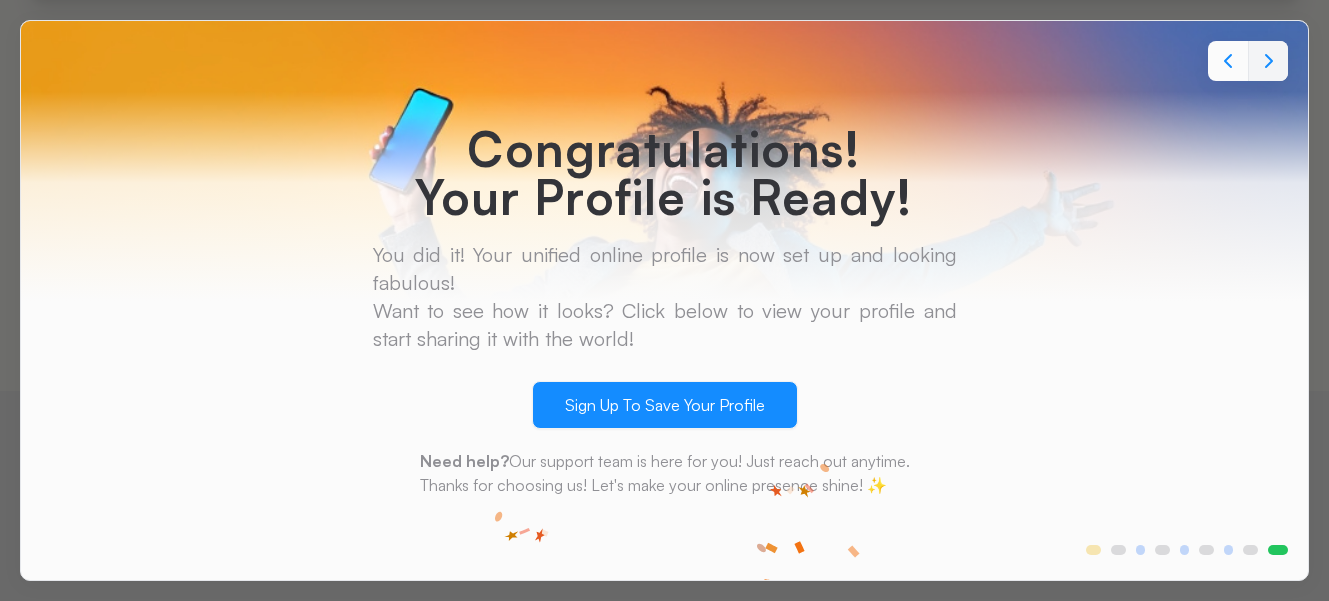 click on "Congratulations! Your Profile is Ready! You did it! Your unified online profile is now set up and looking fabulous! Want to see how it looks? Click below to view your profile and start sharing it with the world! Sign Up To Save Your Profile Need help?  Our support team is here for you! Just reach out anytime.  Thanks for choosing us! Let's make your online presence shine! ✨" 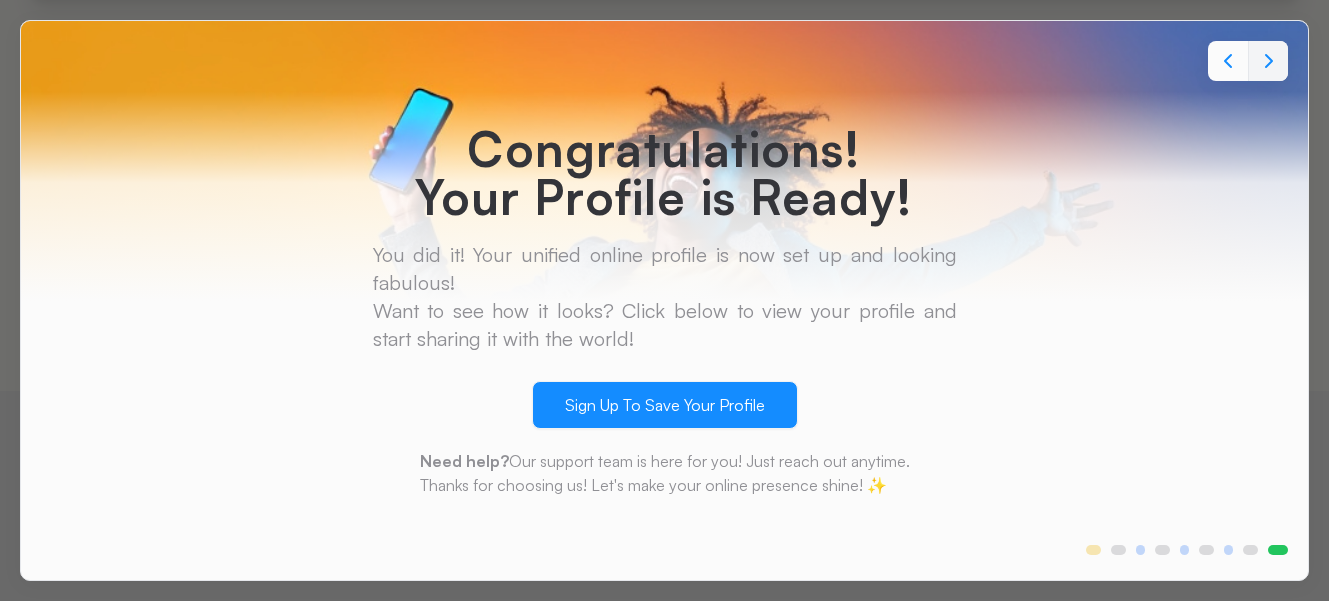 click on "Congratulations! Your Profile is Ready! You did it! Your unified online profile is now set up and looking fabulous! Want to see how it looks? Click below to view your profile and start sharing it with the world! Sign Up To Save Your Profile Need help?  Our support team is here for you! Just reach out anytime.  Thanks for choosing us! Let's make your online presence shine! ✨" 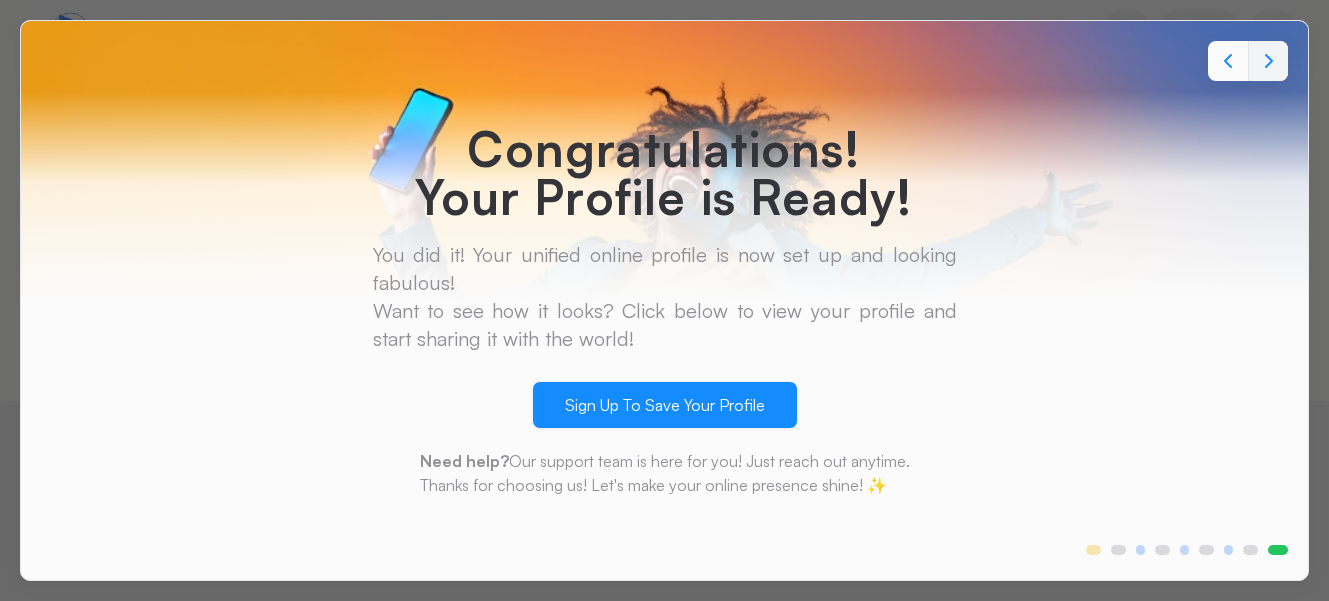 click on "Congratulations! Your Profile is Ready! You did it! Your unified online profile is now set up and looking fabulous! Want to see how it looks? Click below to view your profile and start sharing it with the world! Sign Up To Save Your Profile Need help?  Our support team is here for you! Just reach out anytime.  Thanks for choosing us! Let's make your online presence shine! ✨" 